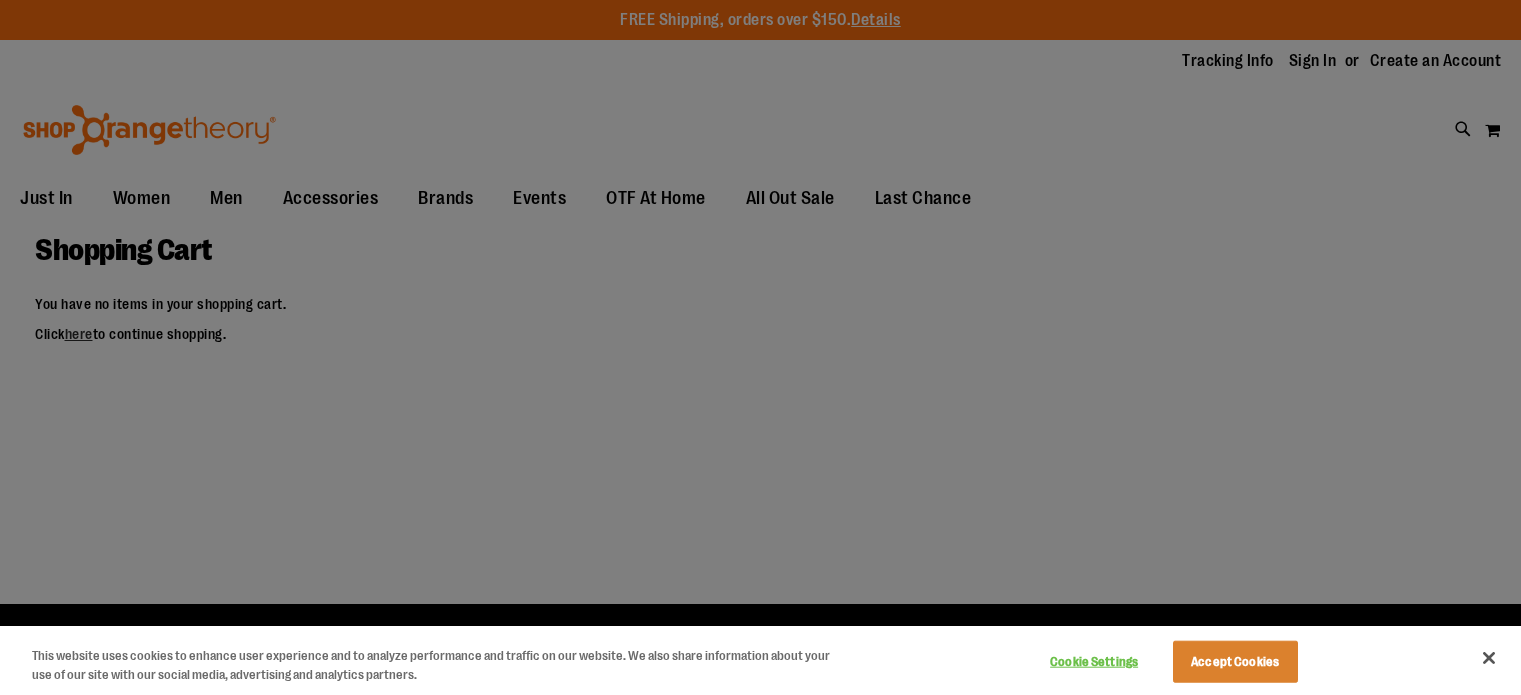 scroll, scrollTop: 0, scrollLeft: 0, axis: both 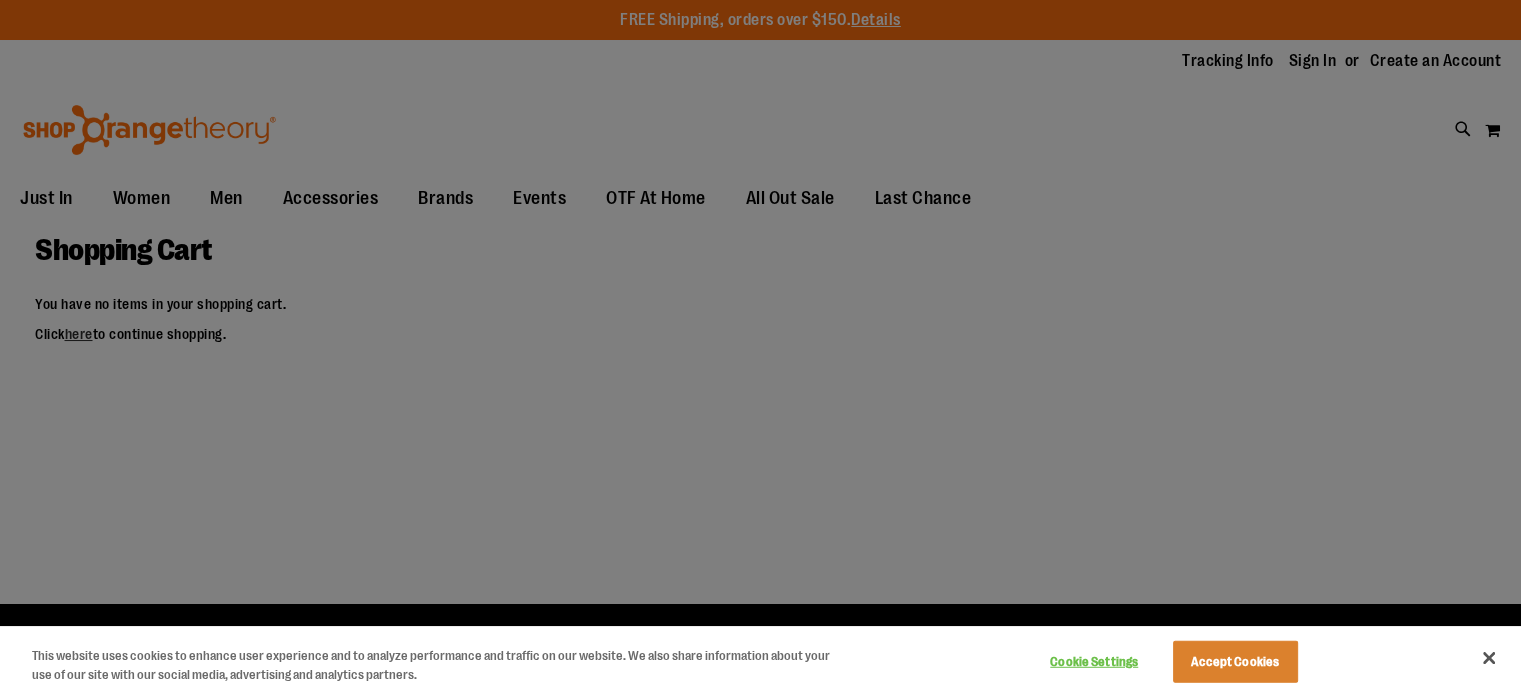 type on "**********" 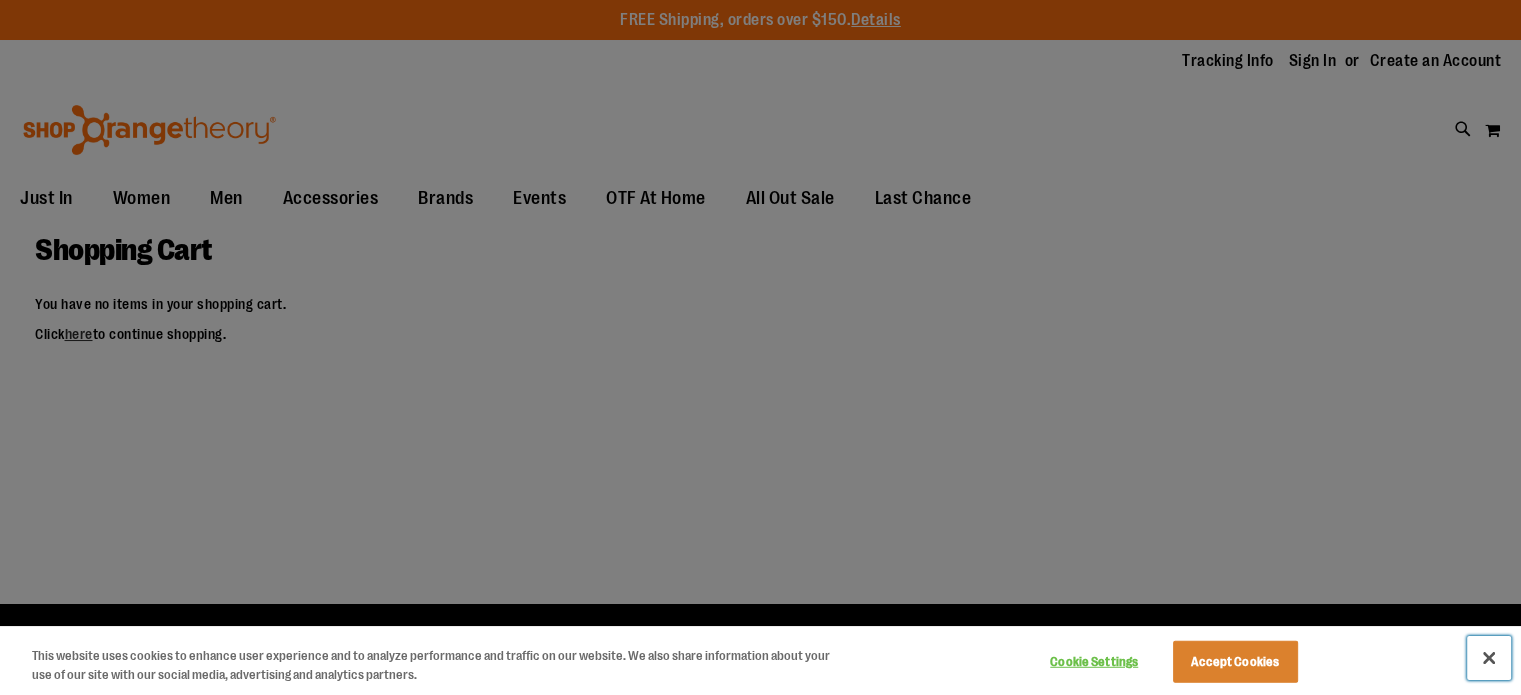click at bounding box center (1489, 658) 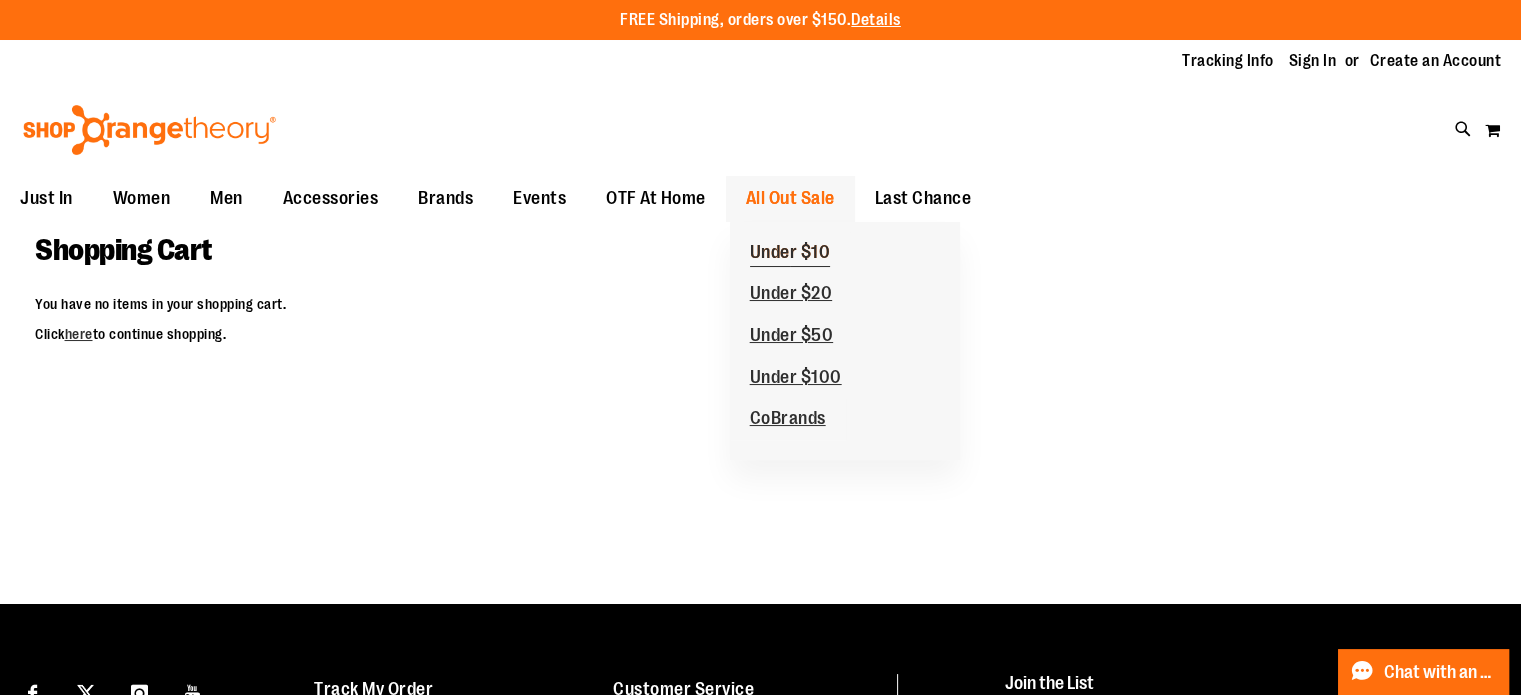 click on "Under $10" at bounding box center (790, 254) 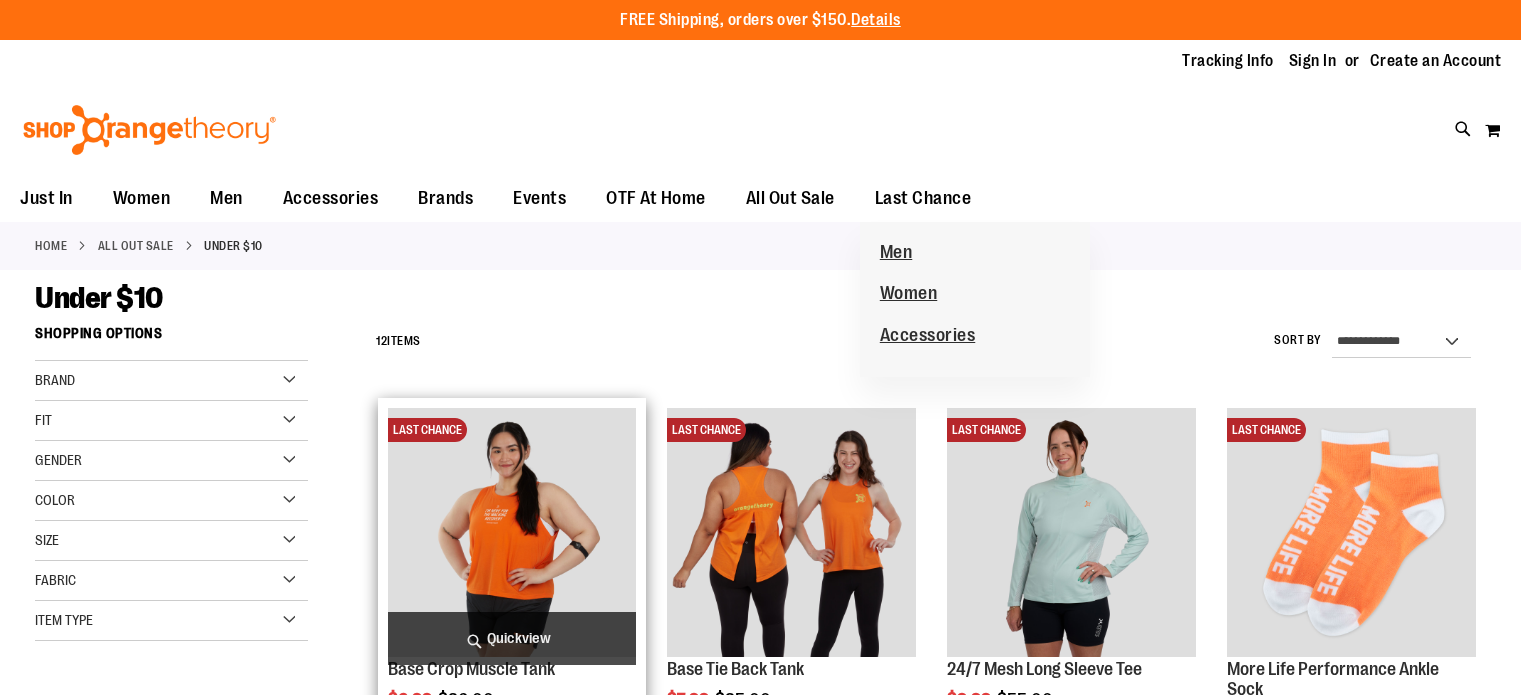 scroll, scrollTop: 0, scrollLeft: 0, axis: both 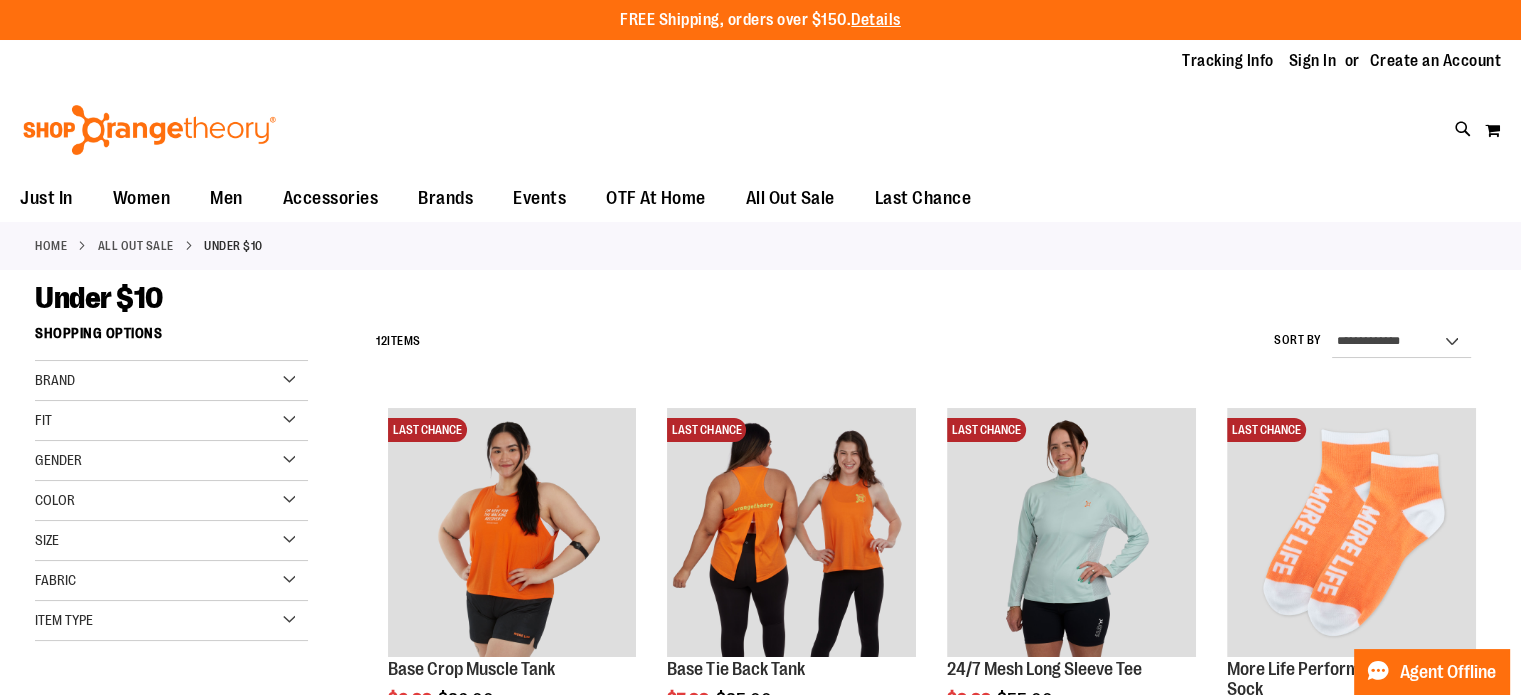 type on "**********" 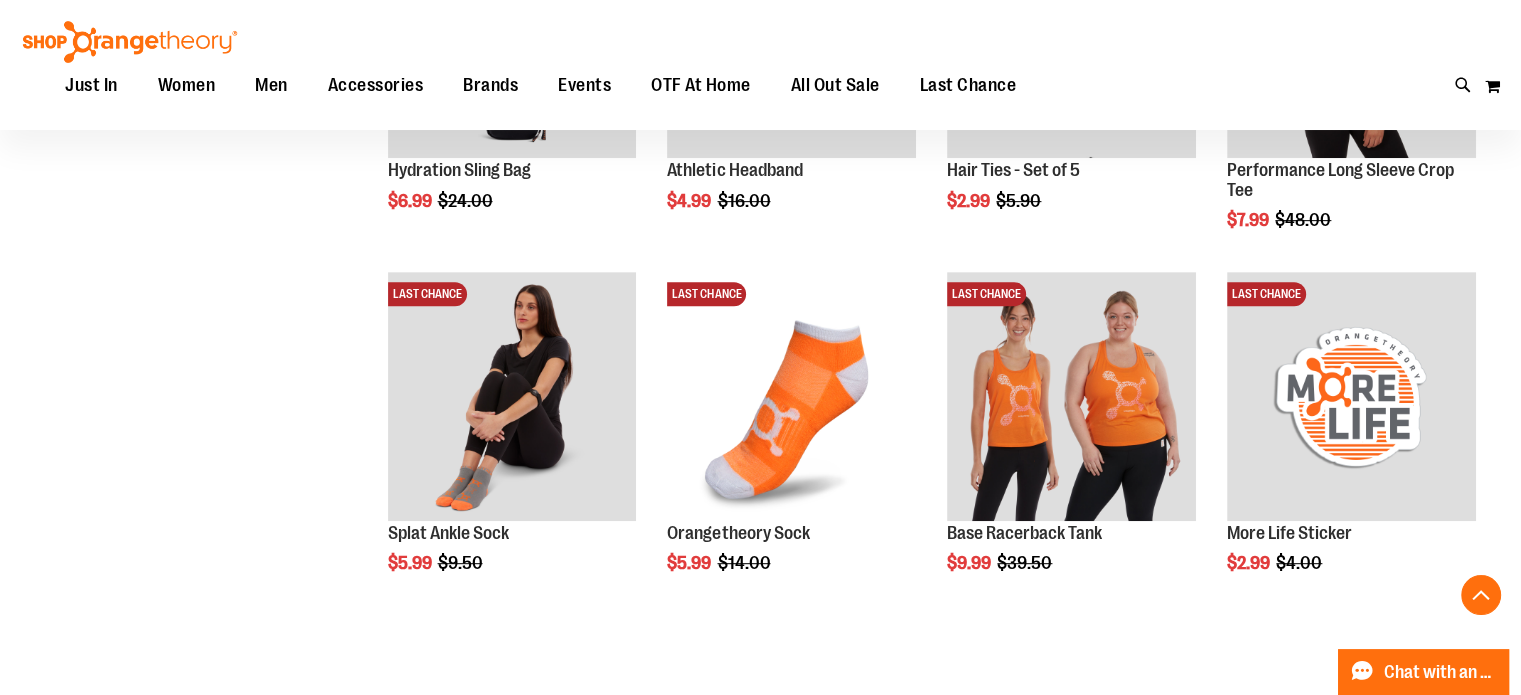 scroll, scrollTop: 876, scrollLeft: 0, axis: vertical 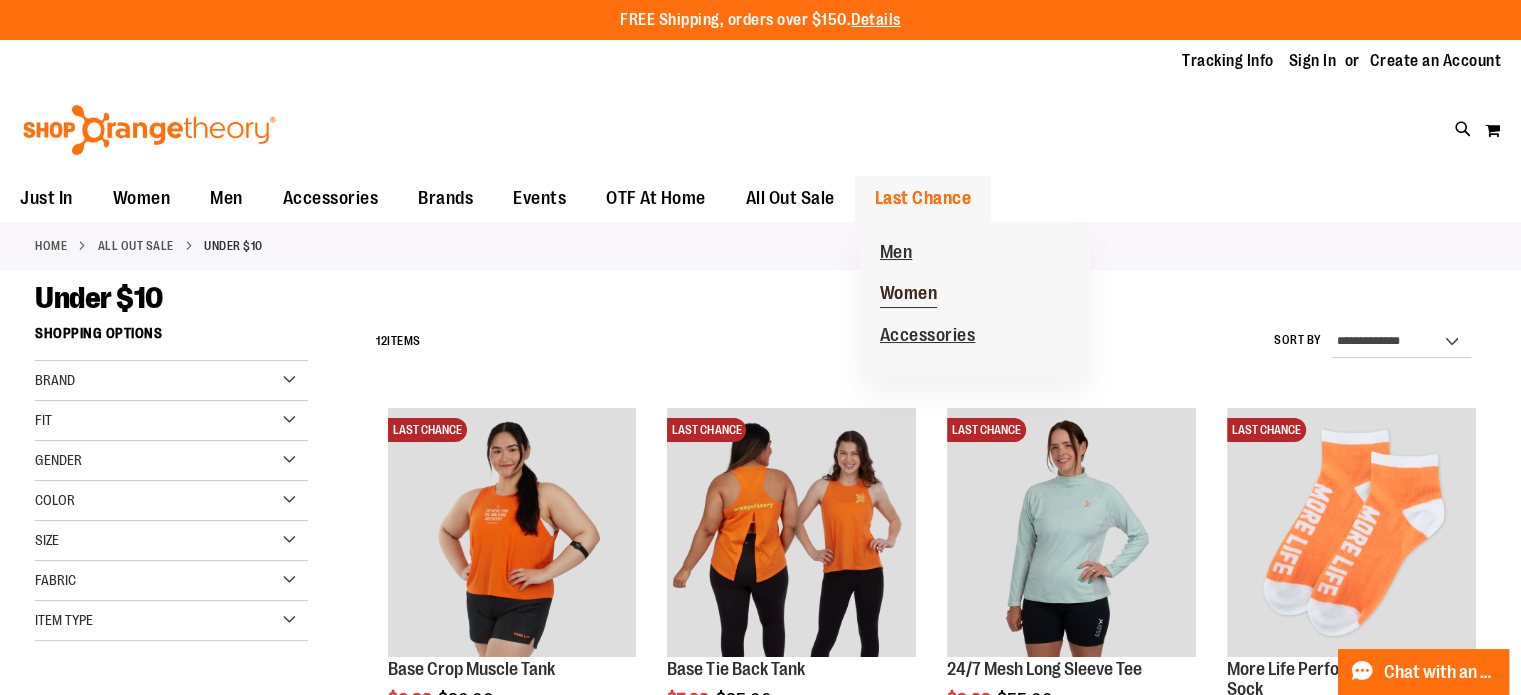 click on "Women" at bounding box center (909, 295) 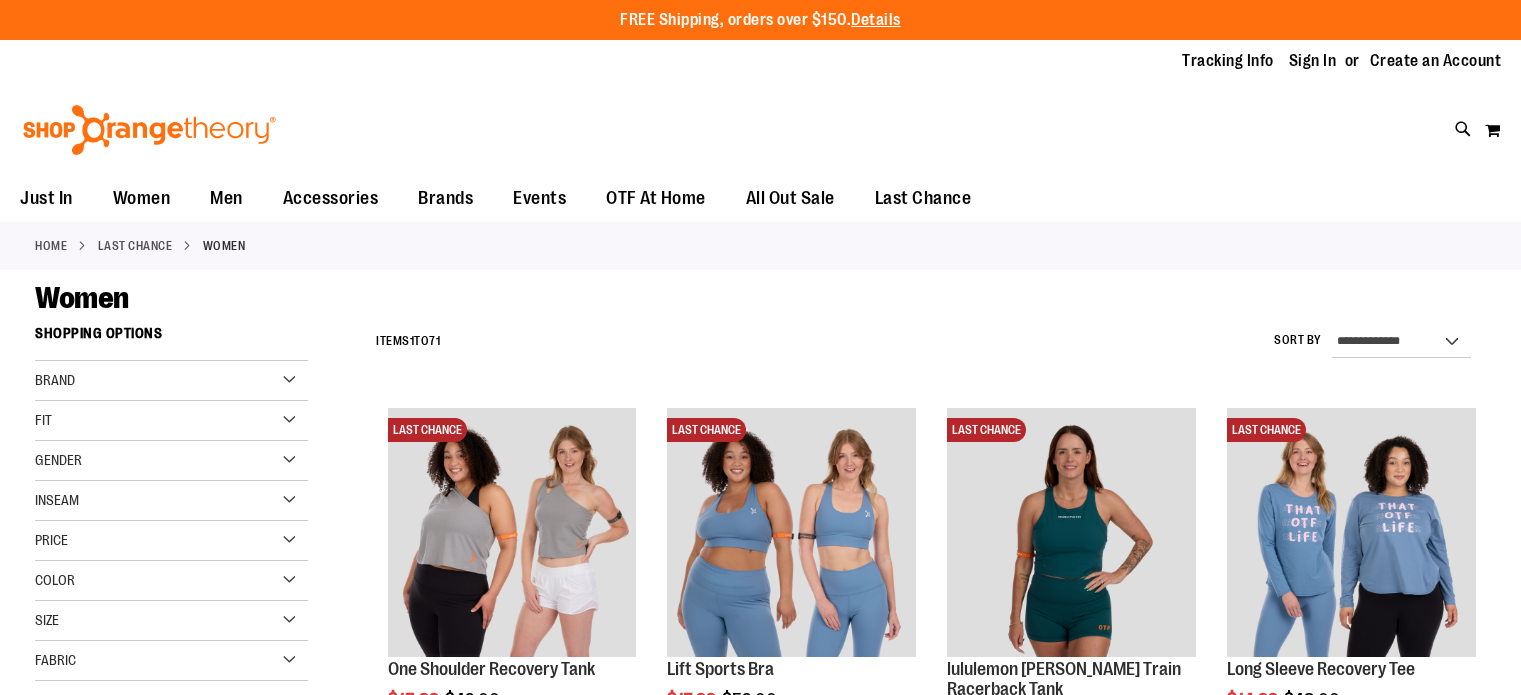 scroll, scrollTop: 0, scrollLeft: 0, axis: both 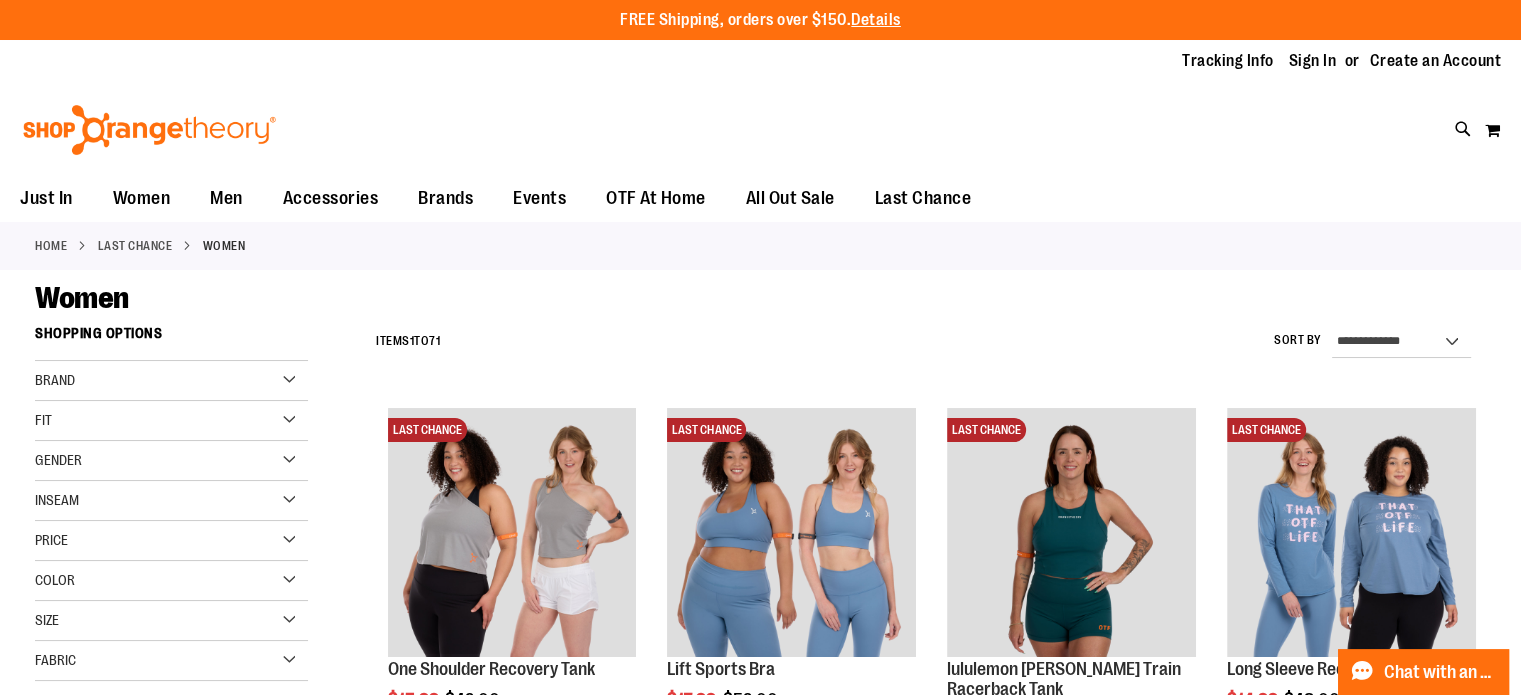 type on "**********" 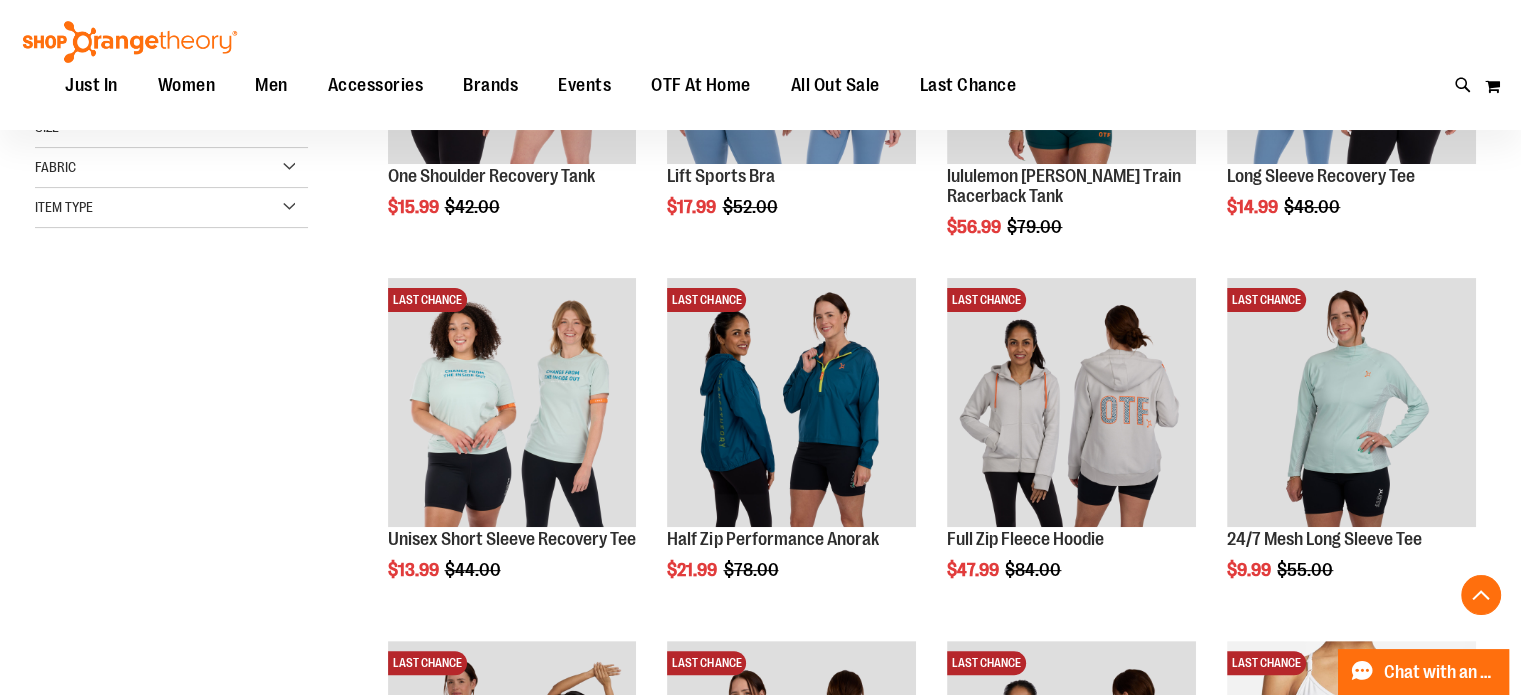 scroll, scrollTop: 539, scrollLeft: 0, axis: vertical 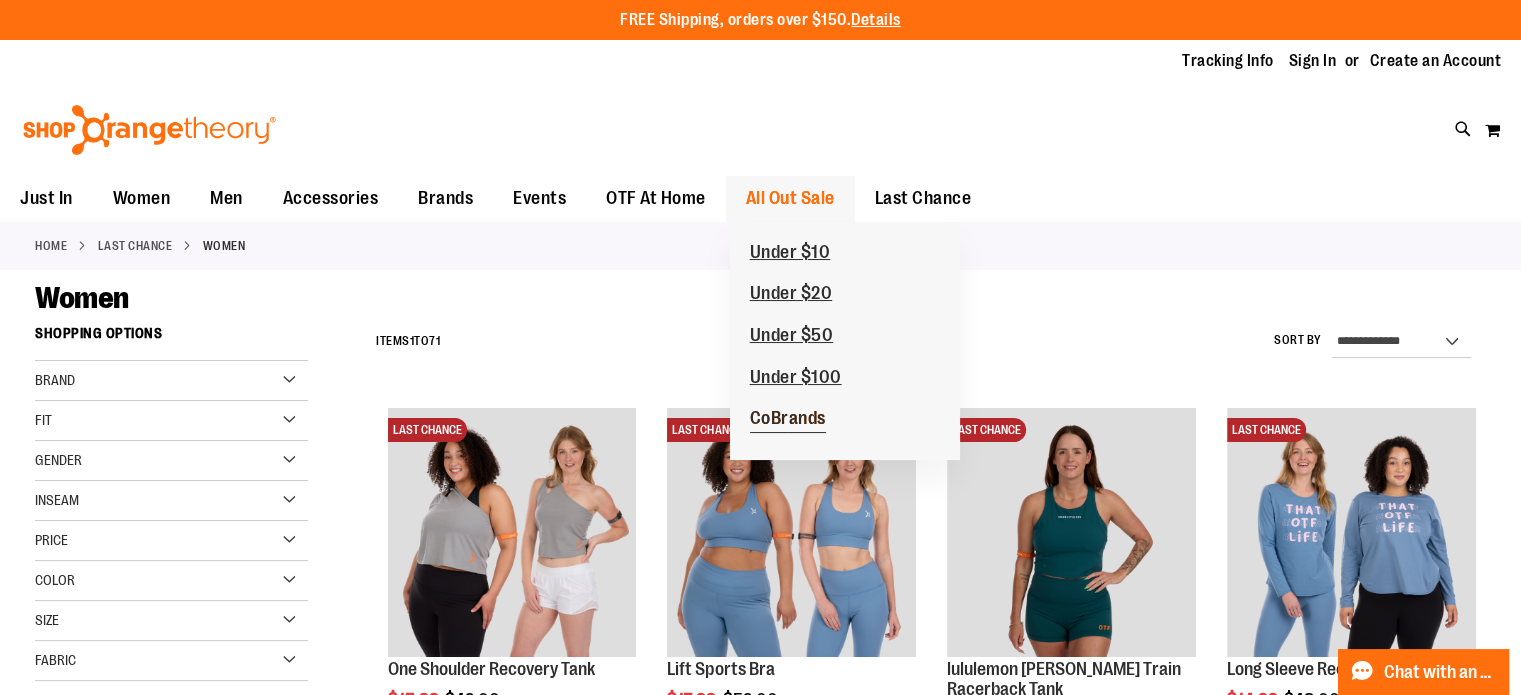 click on "CoBrands" at bounding box center (788, 420) 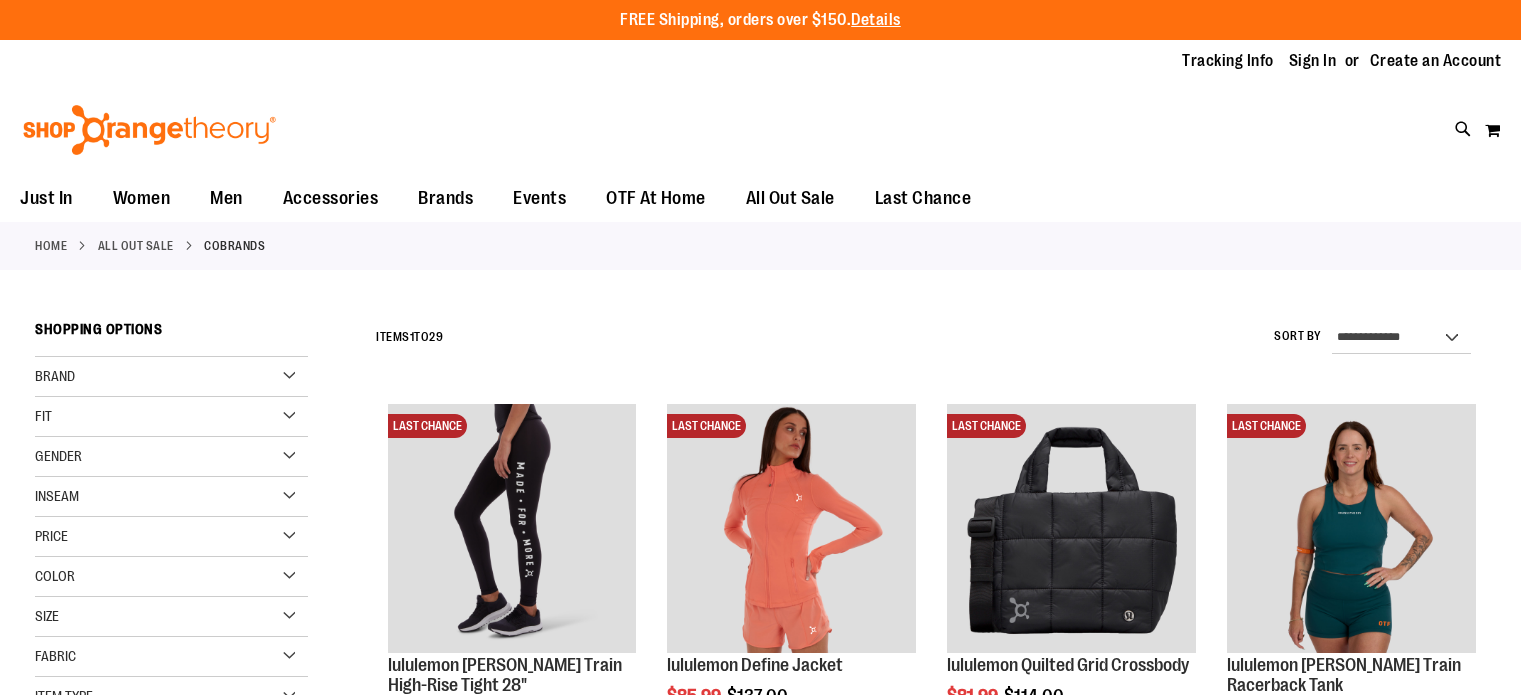 scroll, scrollTop: 0, scrollLeft: 0, axis: both 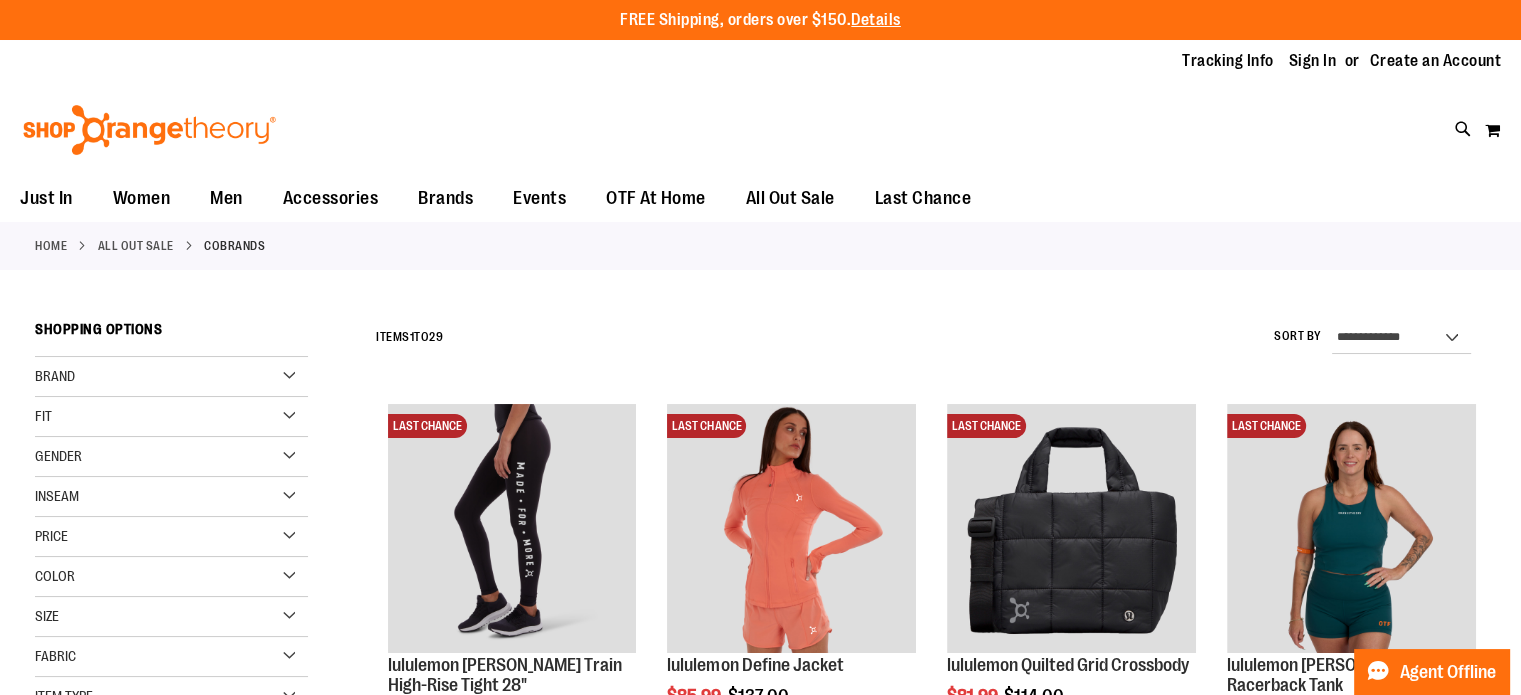 type on "**********" 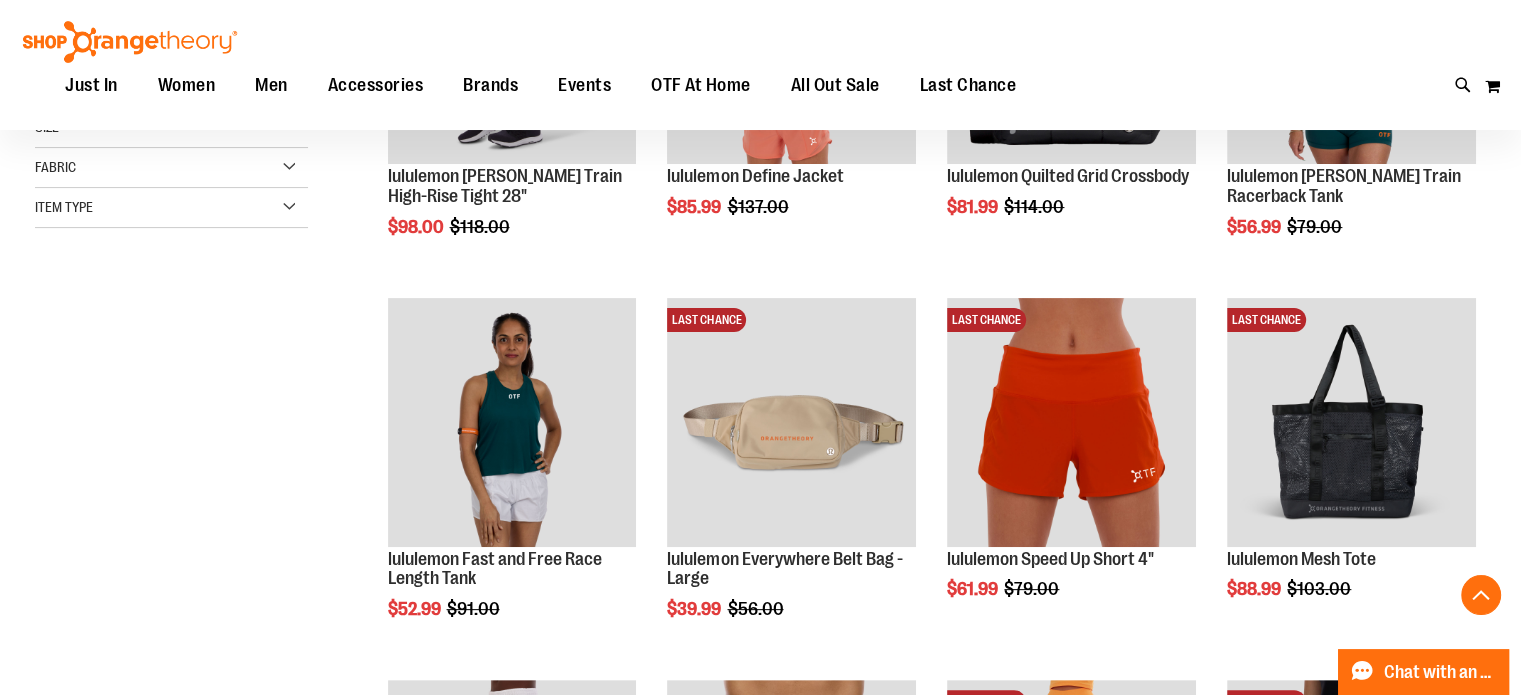 scroll, scrollTop: 496, scrollLeft: 0, axis: vertical 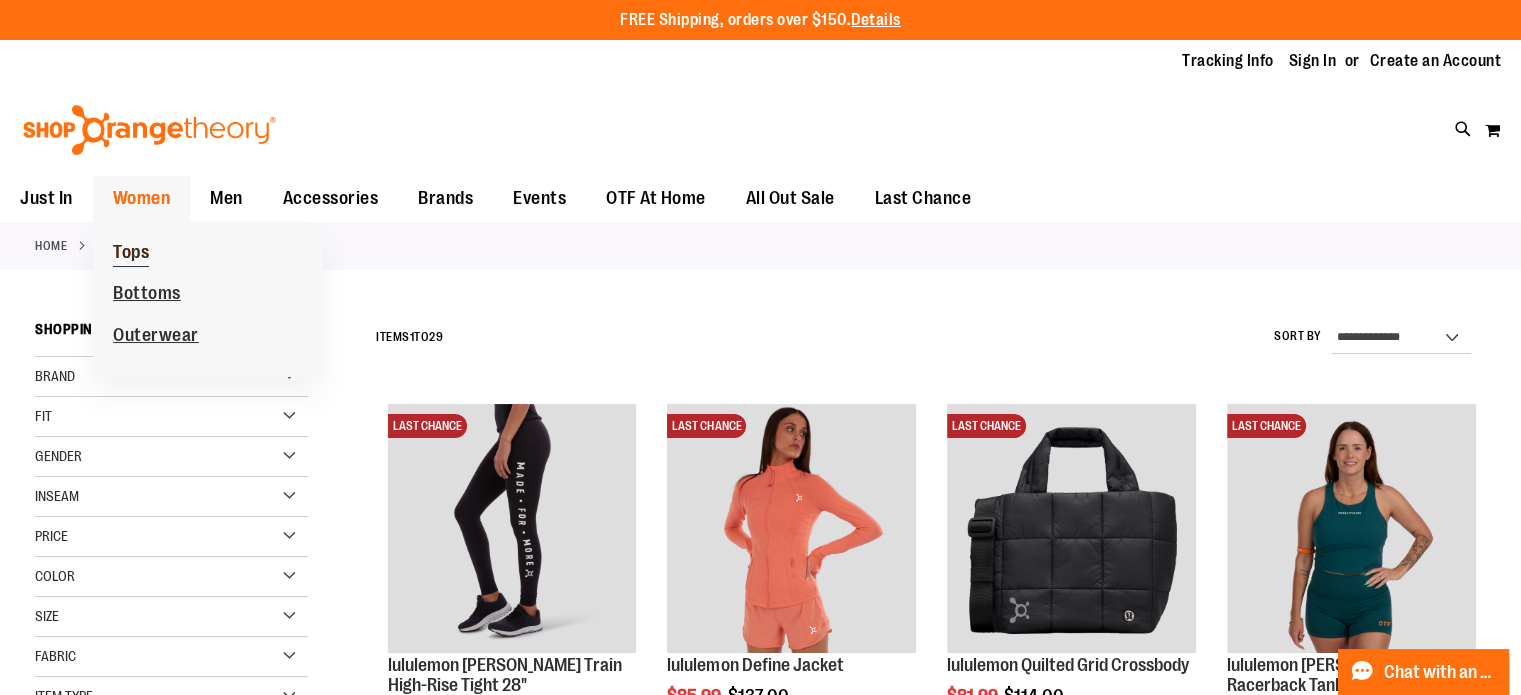click on "Tops" at bounding box center [131, 254] 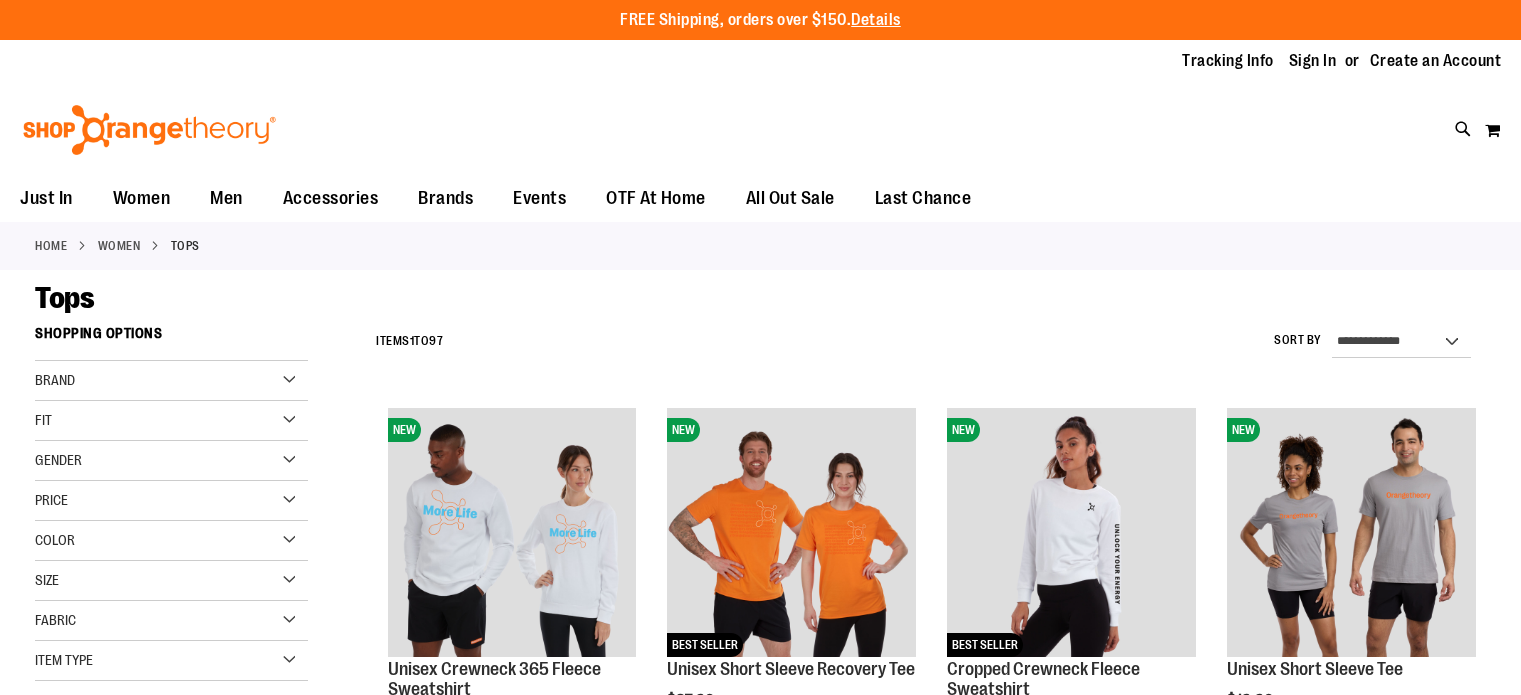 scroll, scrollTop: 0, scrollLeft: 0, axis: both 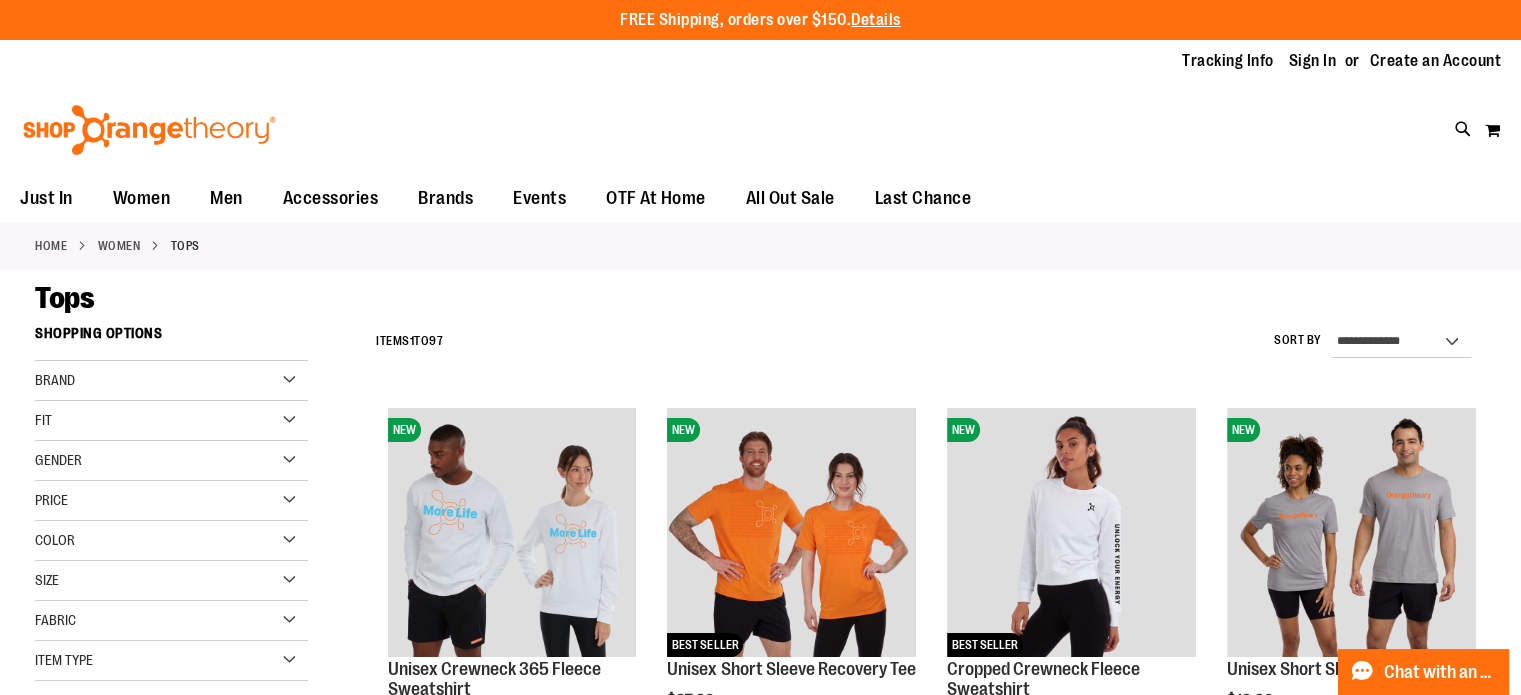 type on "**********" 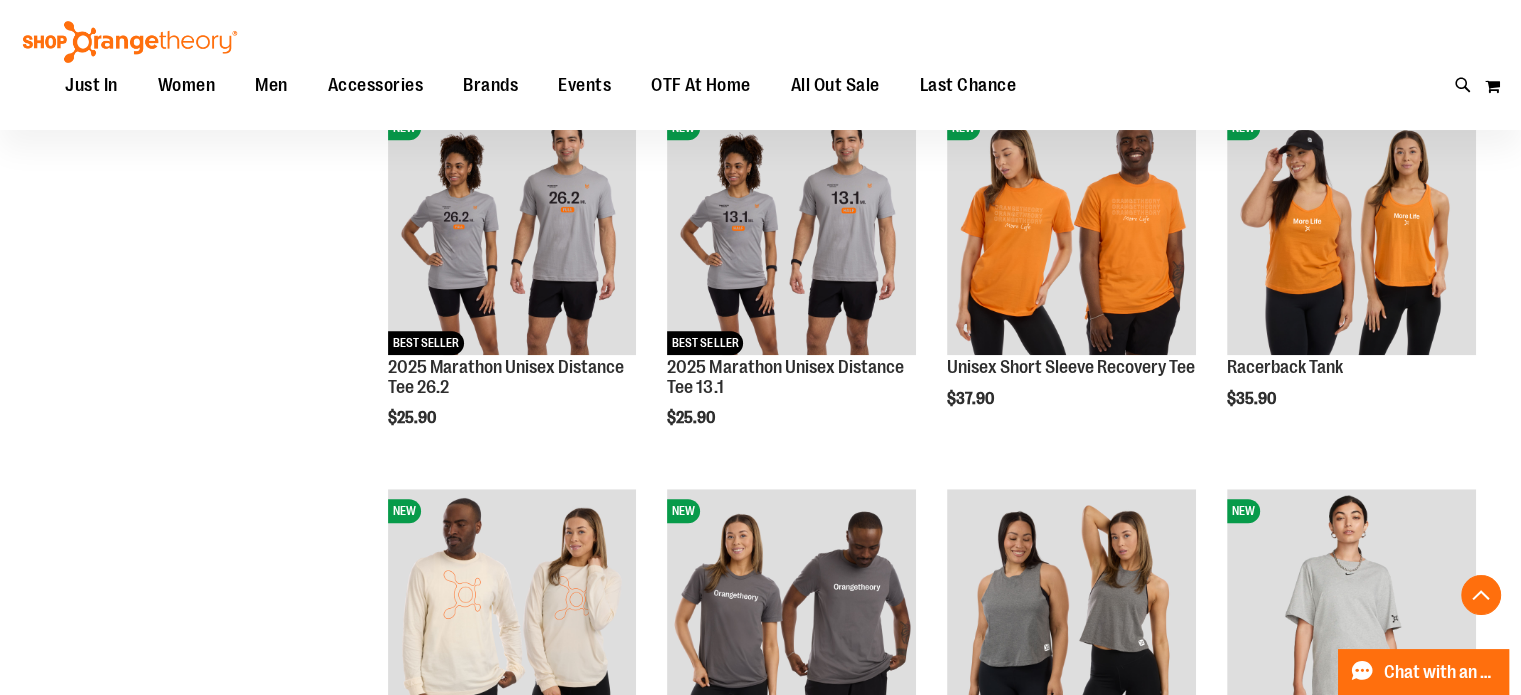 scroll, scrollTop: 1313, scrollLeft: 0, axis: vertical 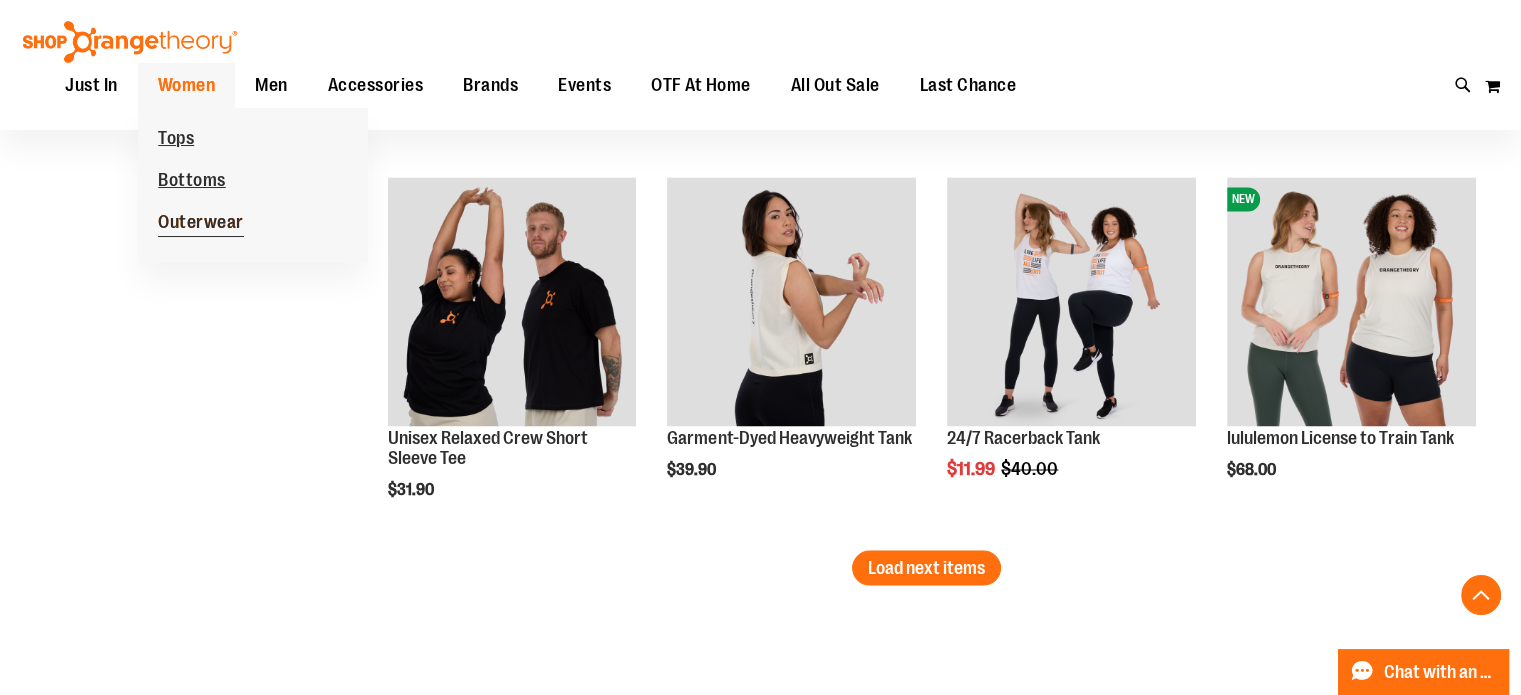 click on "Outerwear" at bounding box center (201, 224) 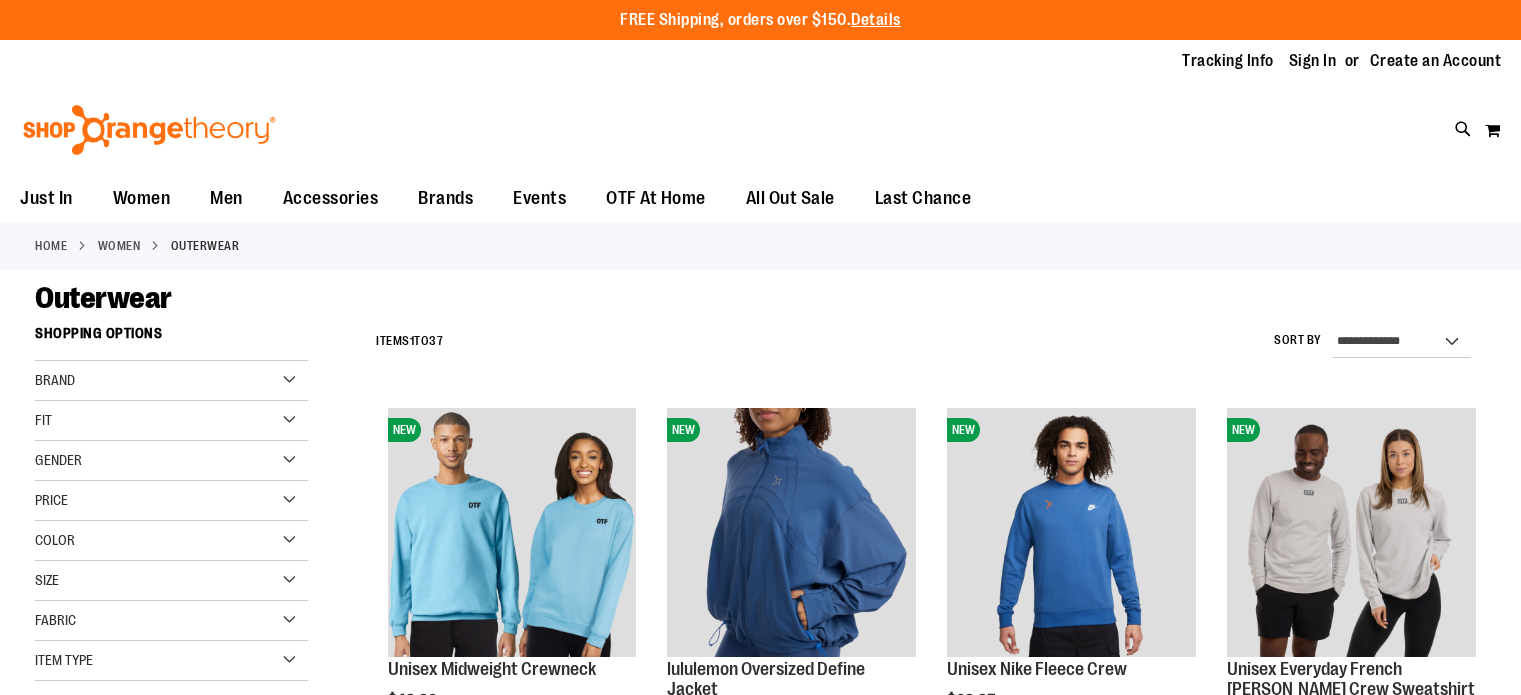 scroll, scrollTop: 0, scrollLeft: 0, axis: both 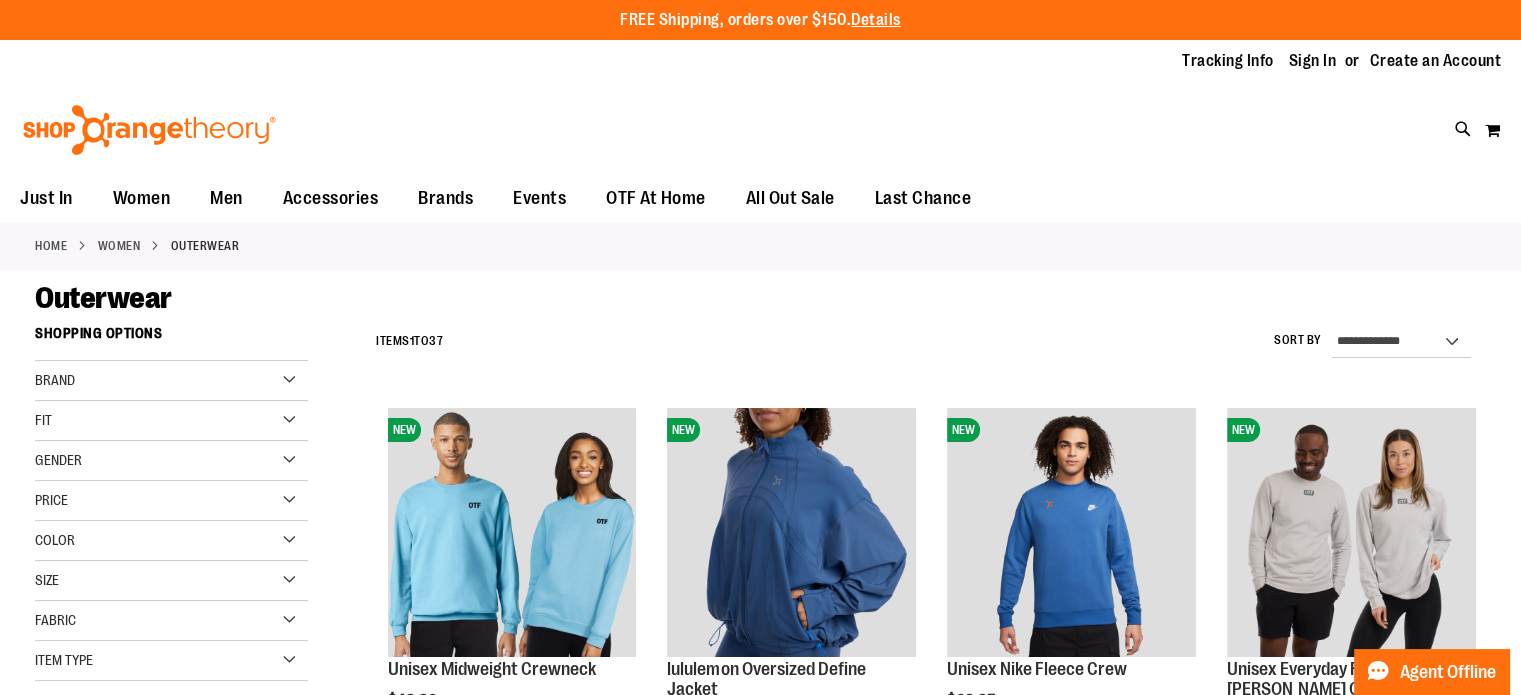 type on "**********" 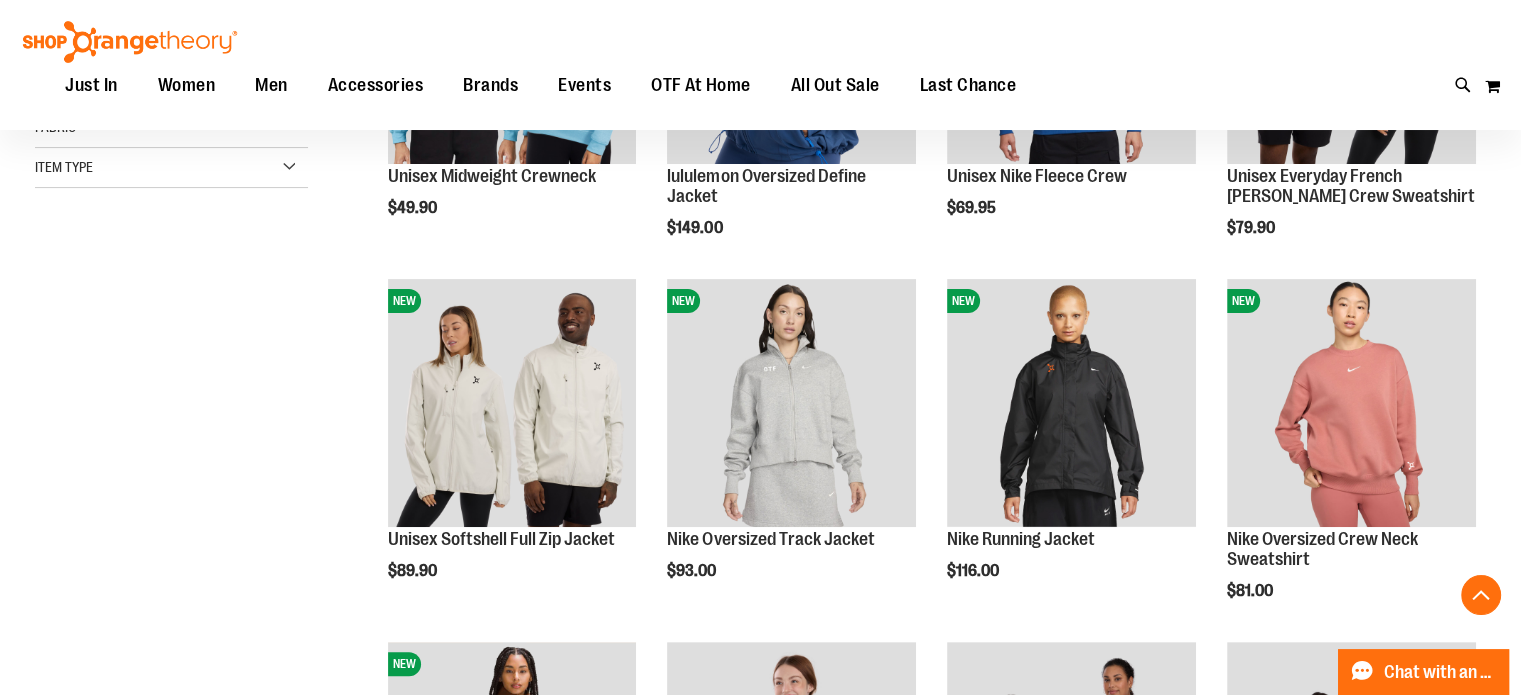 scroll, scrollTop: 515, scrollLeft: 0, axis: vertical 